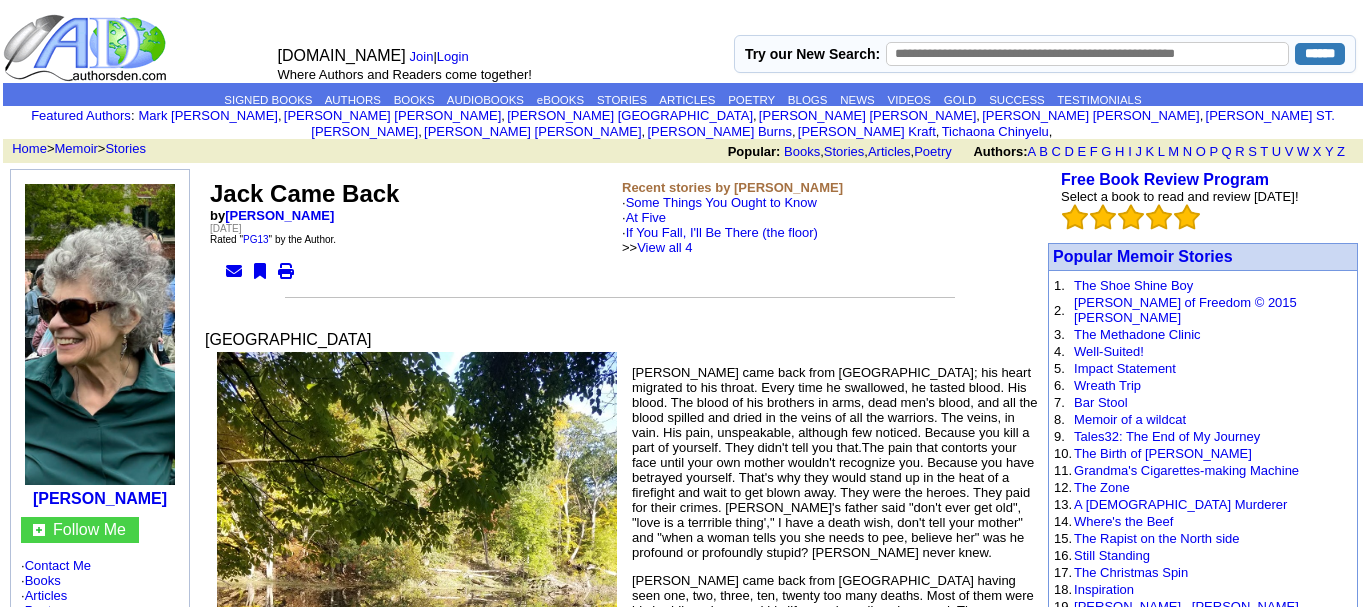 scroll, scrollTop: 0, scrollLeft: 0, axis: both 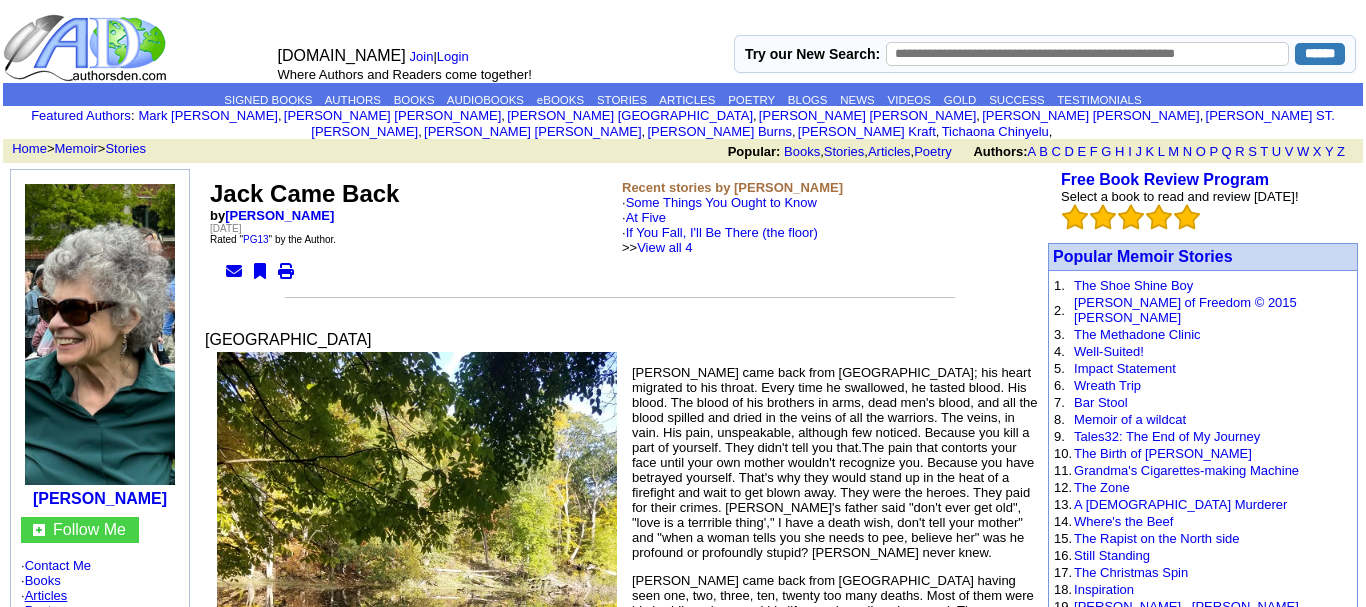 click on "Articles" 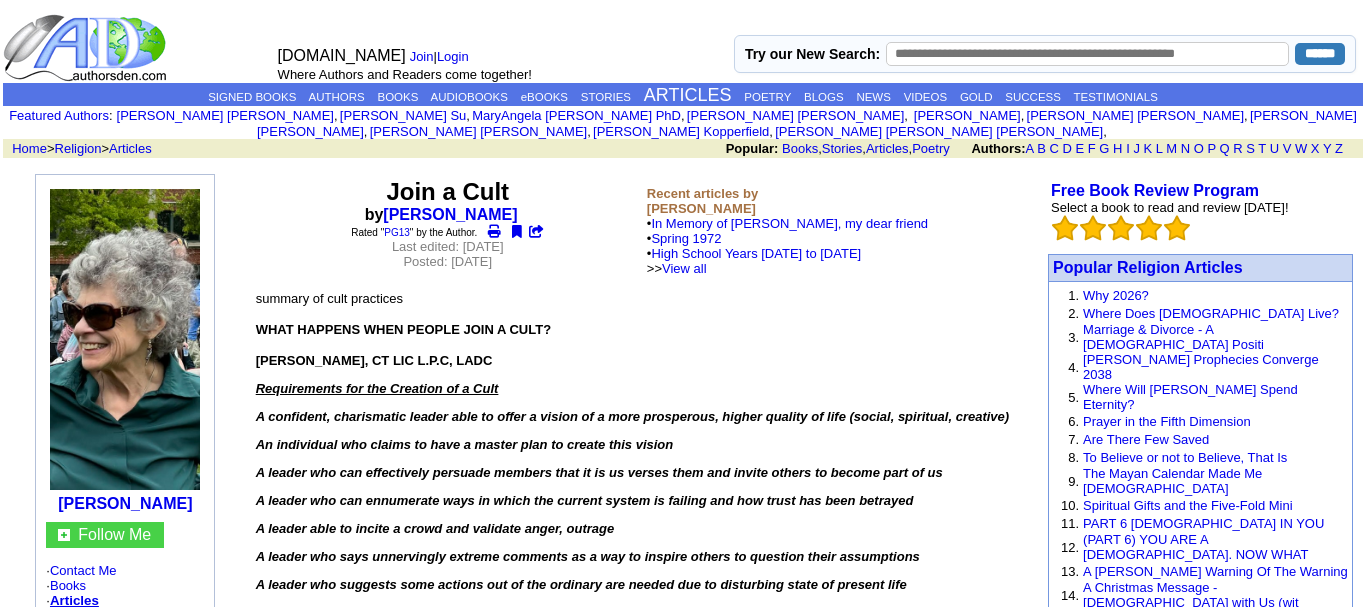 scroll, scrollTop: 0, scrollLeft: 0, axis: both 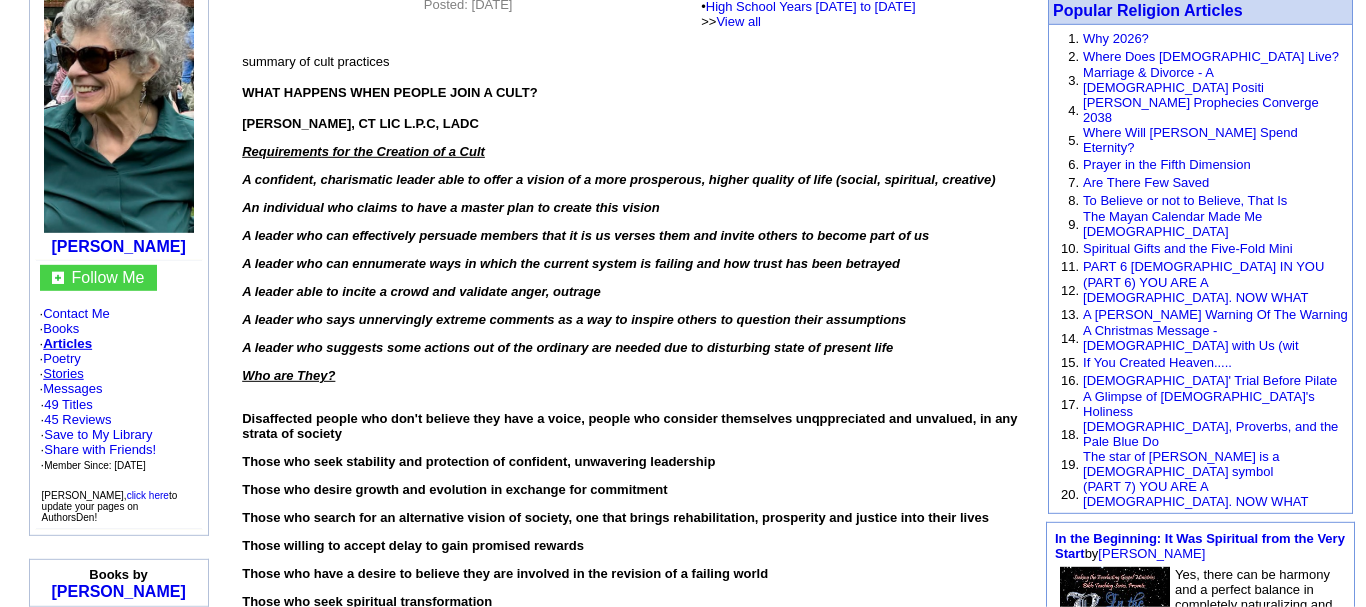 click on "Stories" 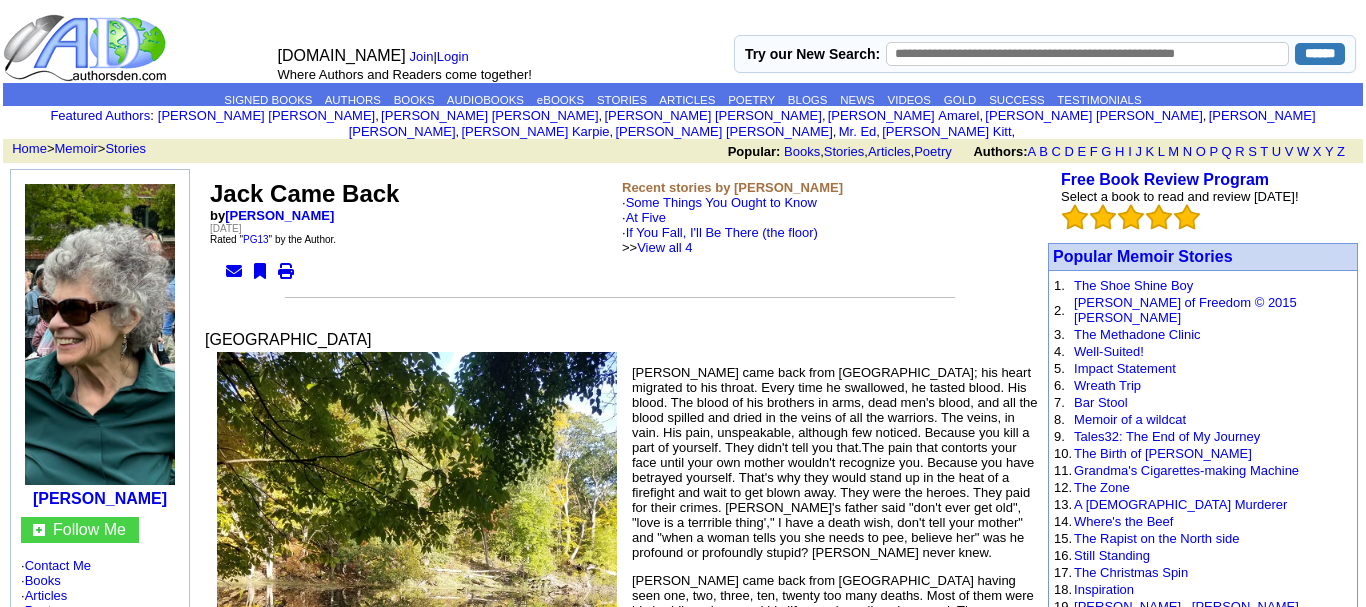 scroll, scrollTop: 0, scrollLeft: 0, axis: both 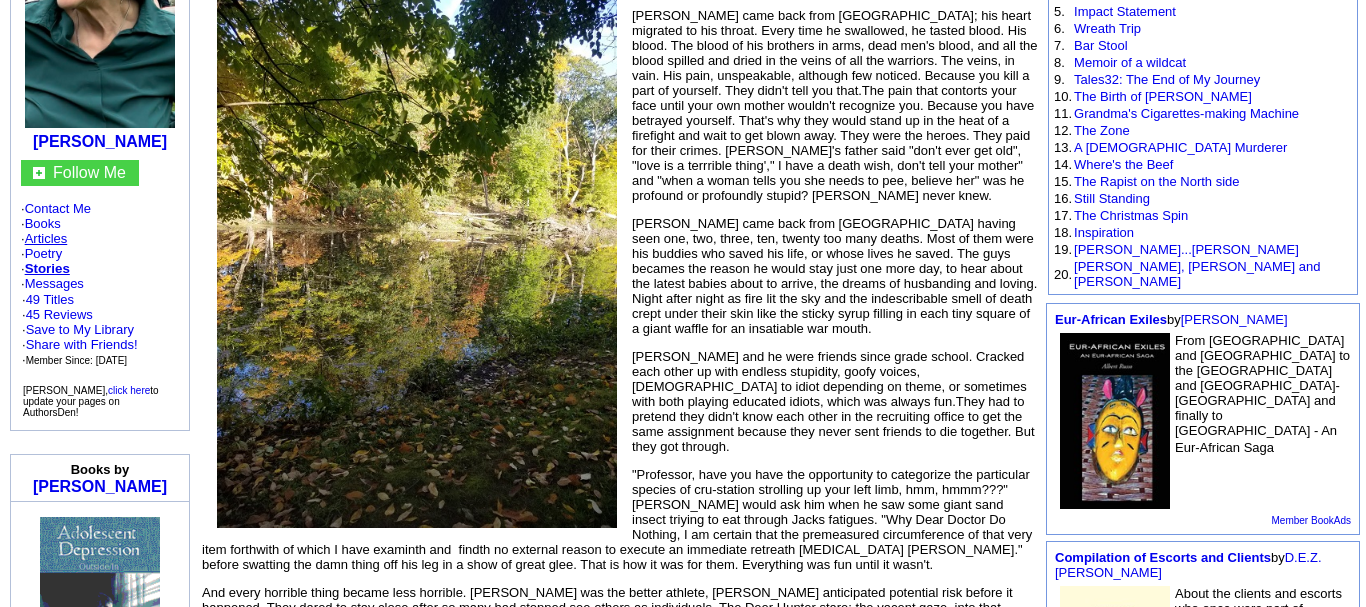 click on "Articles" 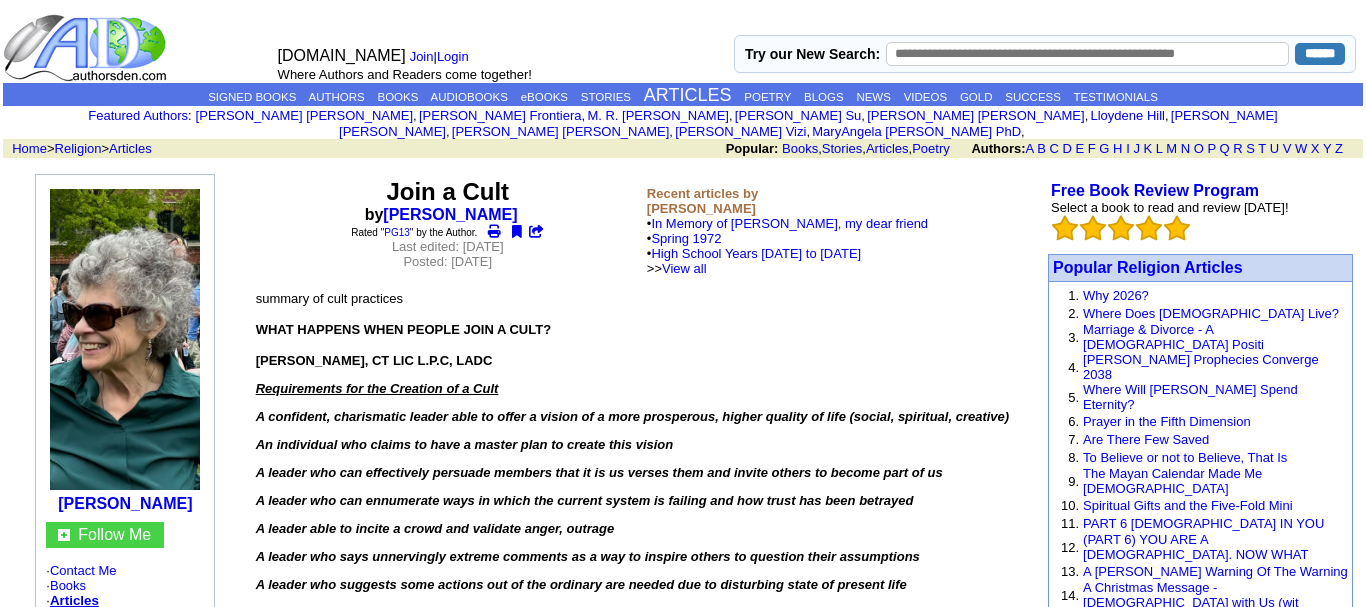 scroll, scrollTop: 0, scrollLeft: 0, axis: both 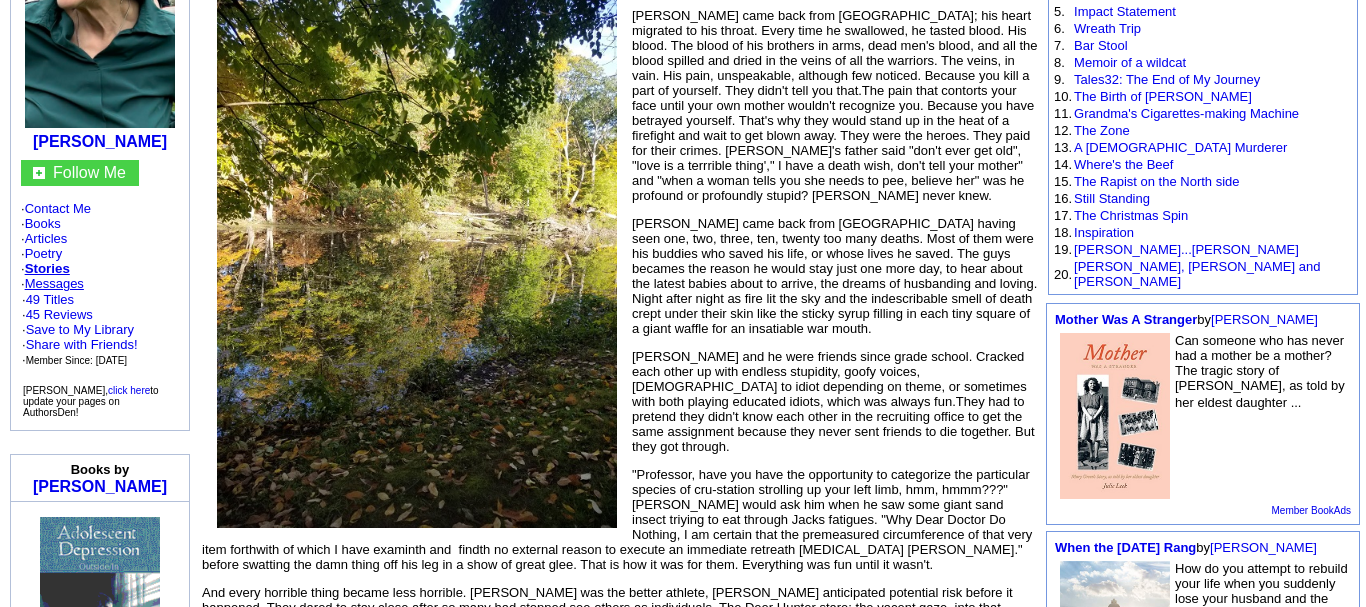 click on "Messages" 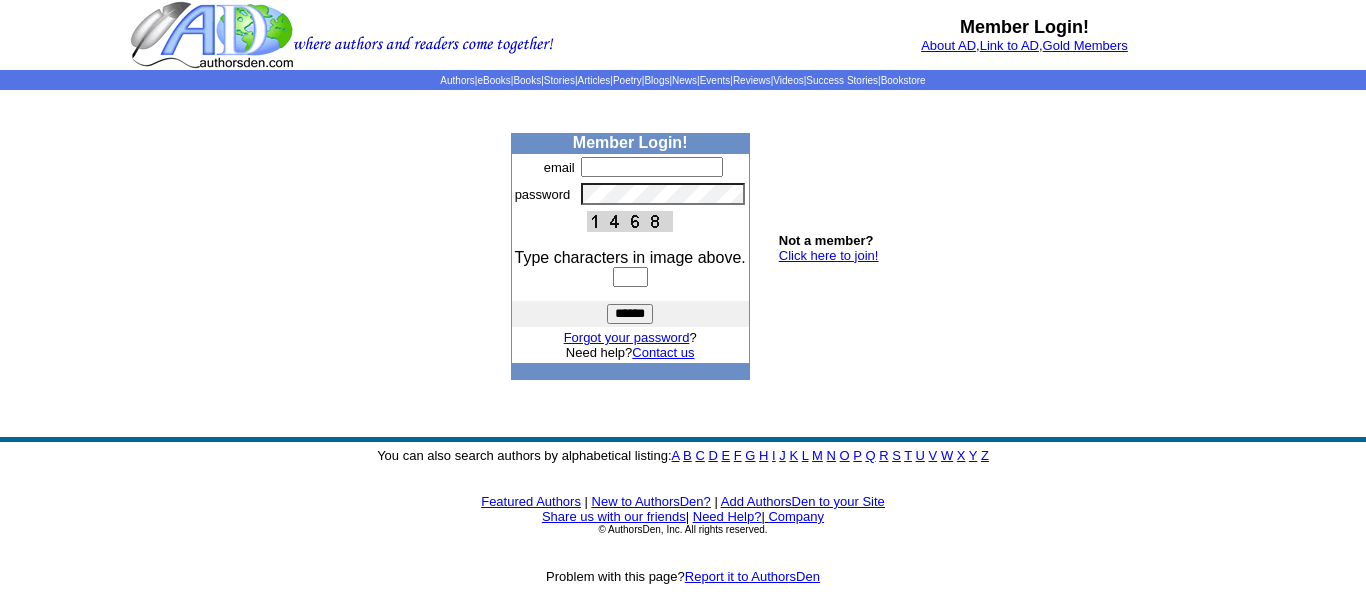 scroll, scrollTop: 0, scrollLeft: 0, axis: both 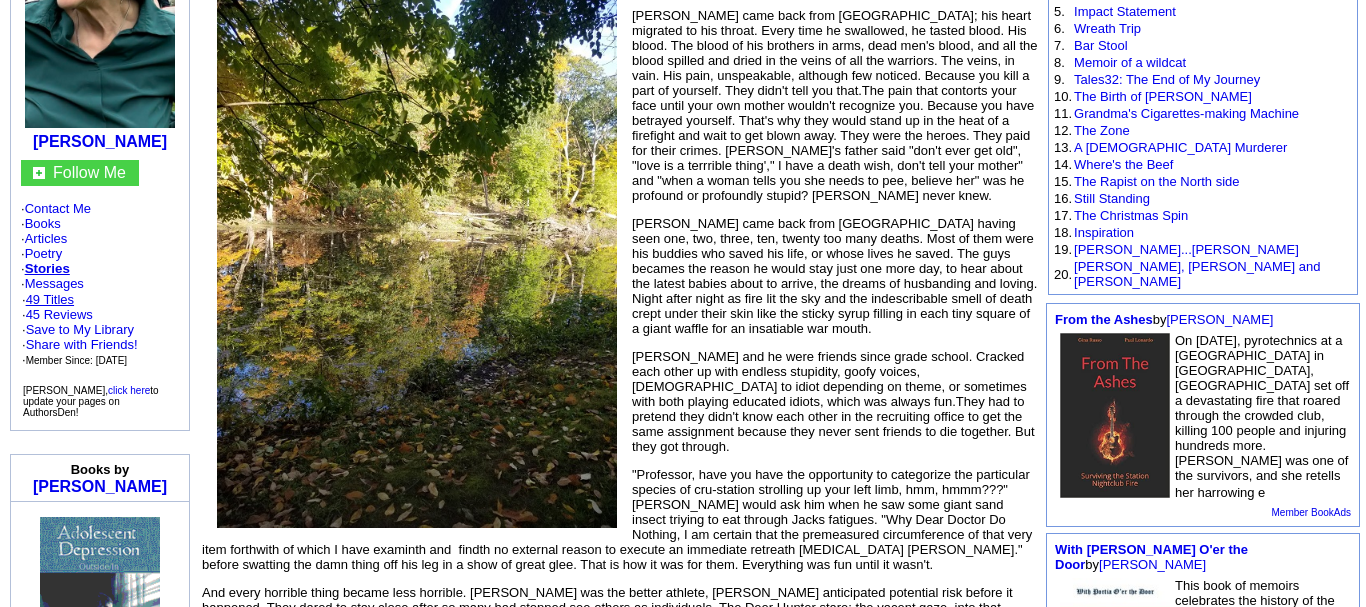 click on "49 Titles" 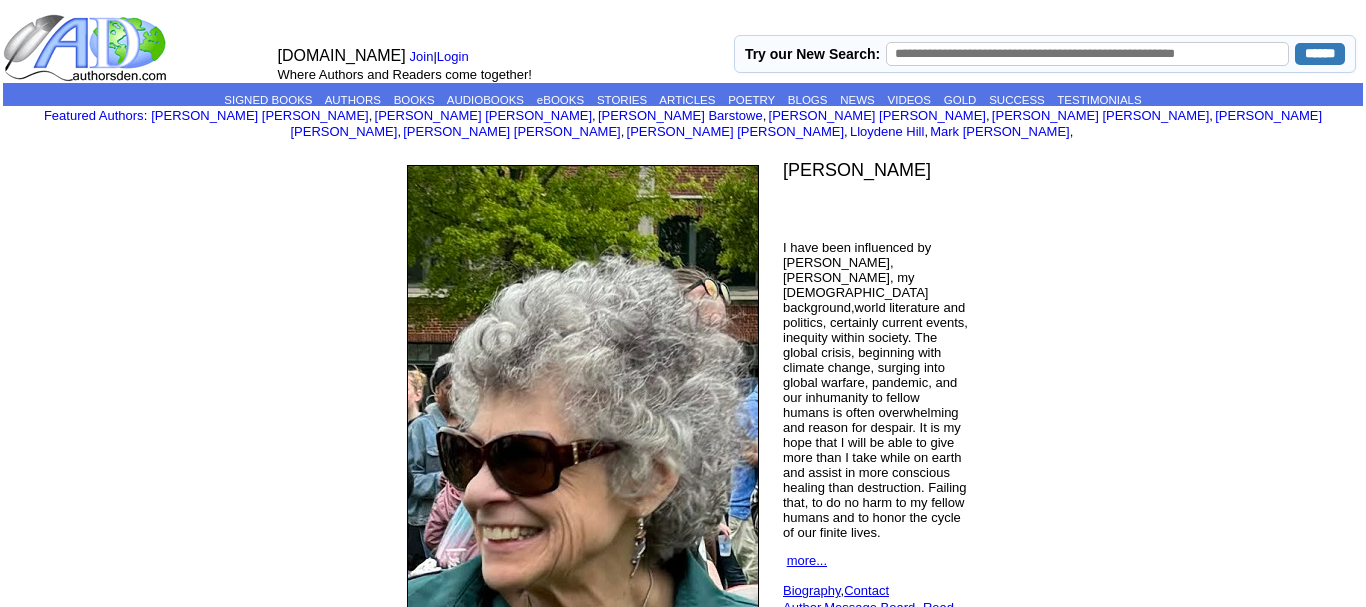 scroll, scrollTop: 0, scrollLeft: 0, axis: both 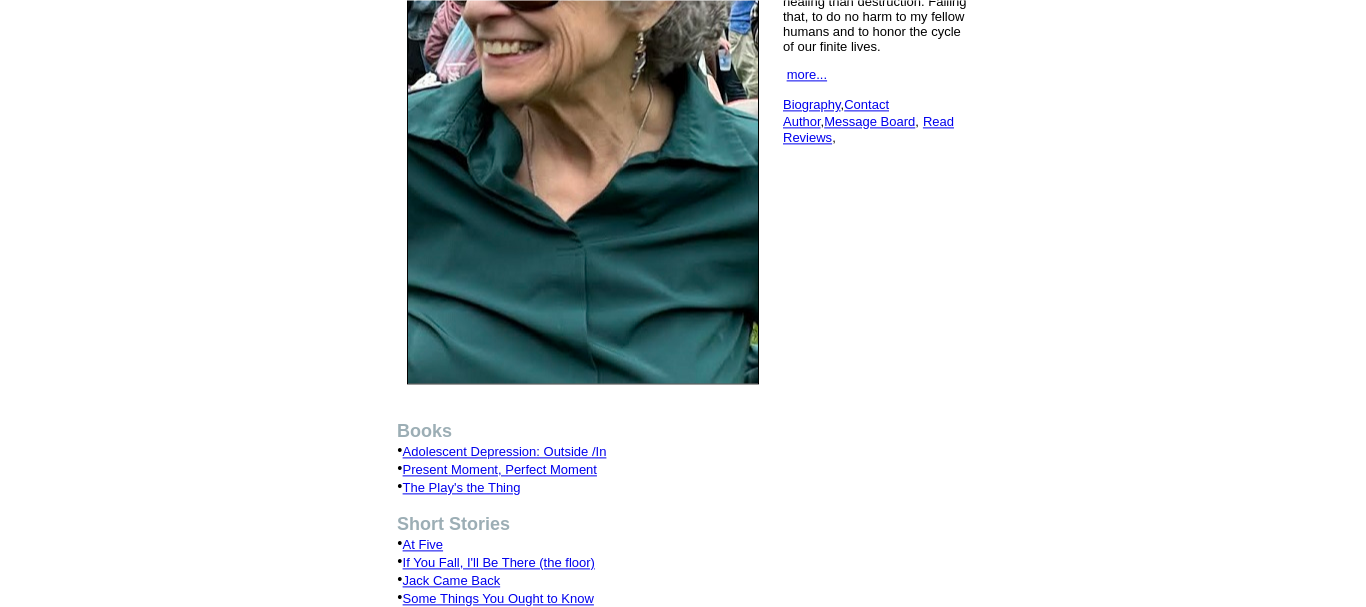 click on "Present Moment, Perfect Moment" 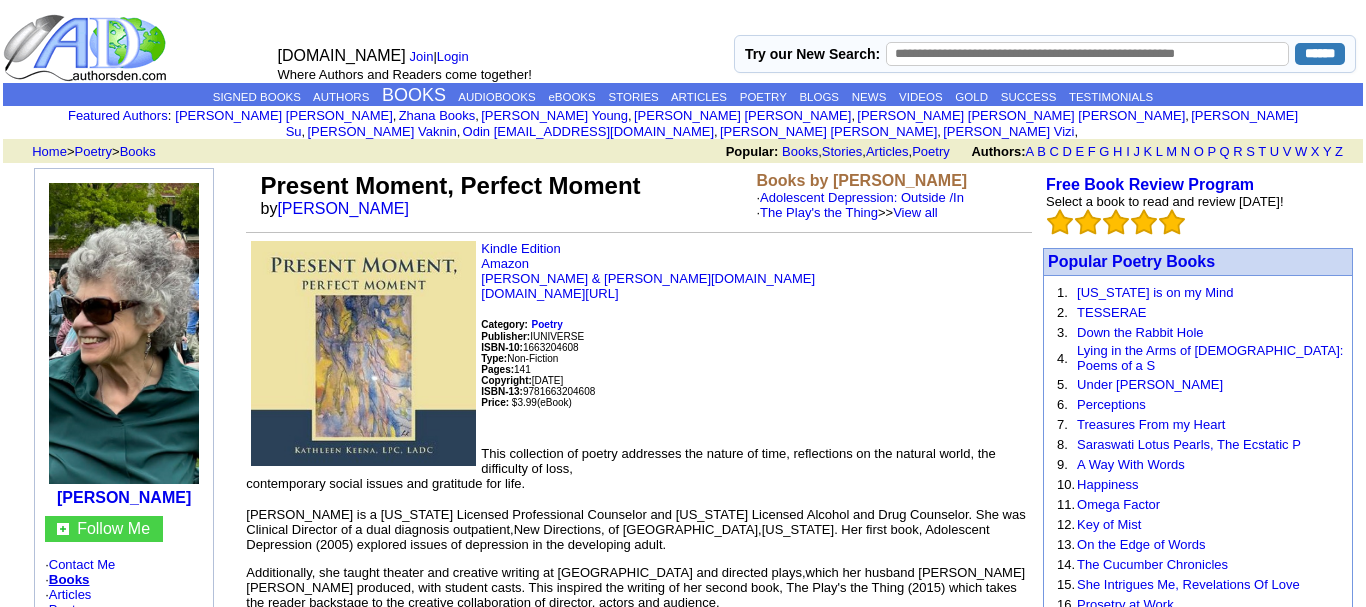 scroll, scrollTop: 0, scrollLeft: 0, axis: both 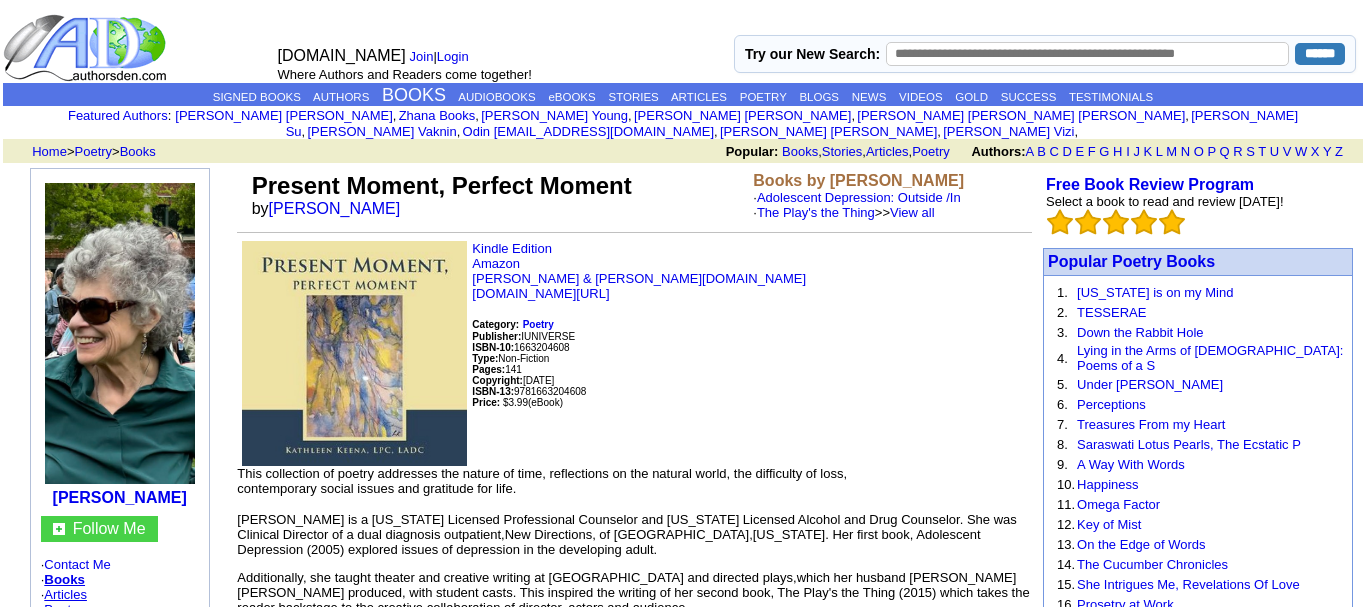 click on "Articles" 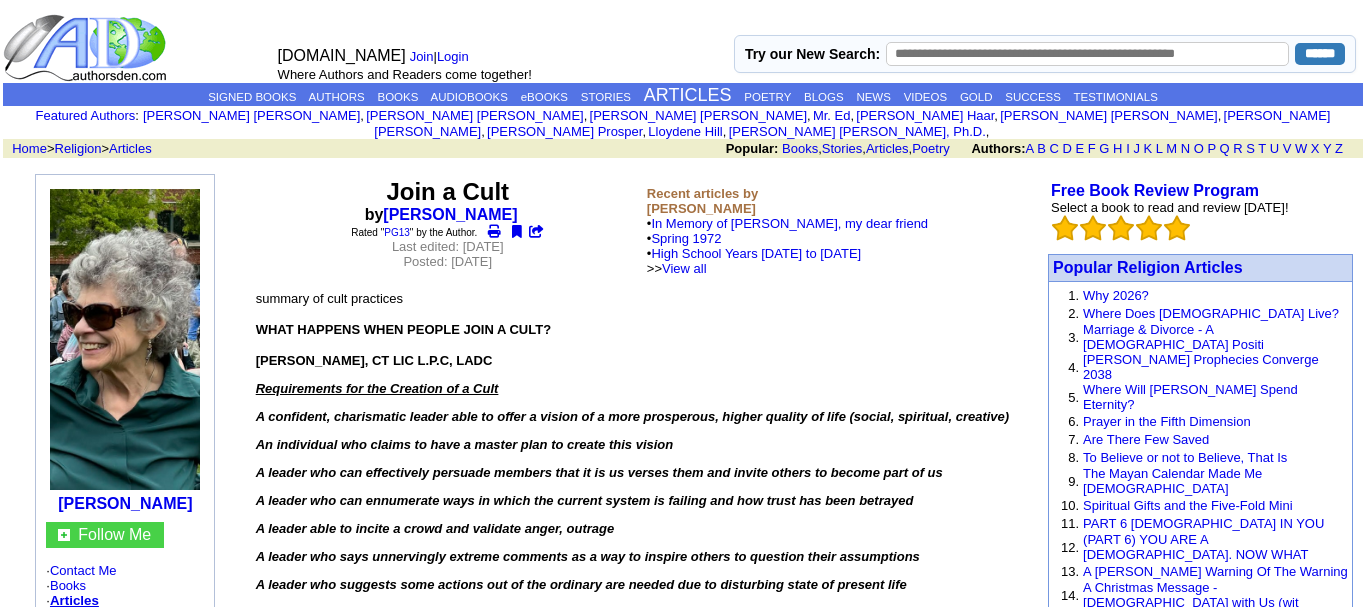 scroll, scrollTop: 0, scrollLeft: 0, axis: both 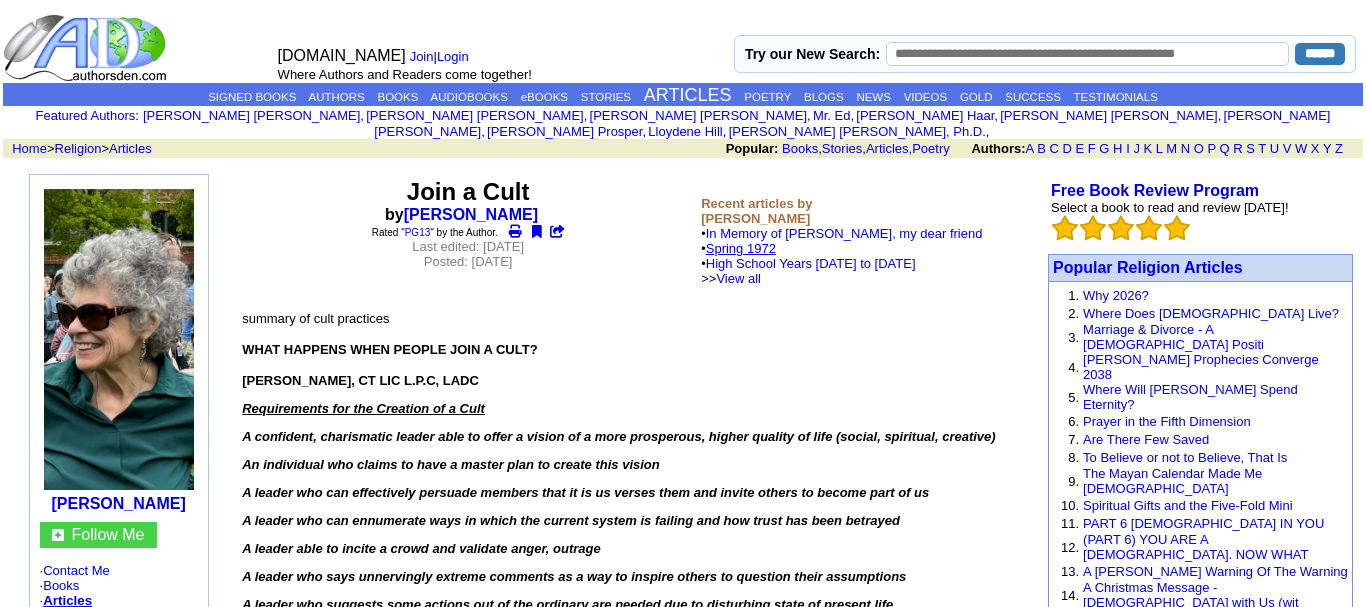 click on "Spring 1972" at bounding box center (741, 248) 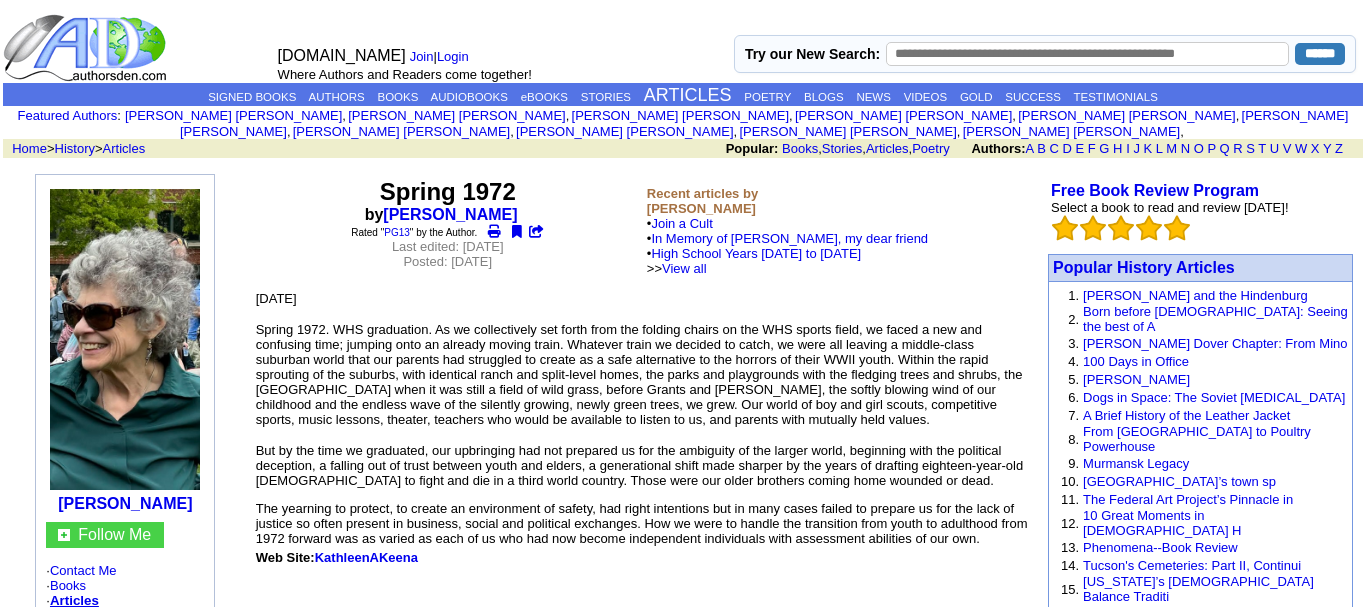 scroll, scrollTop: 0, scrollLeft: 0, axis: both 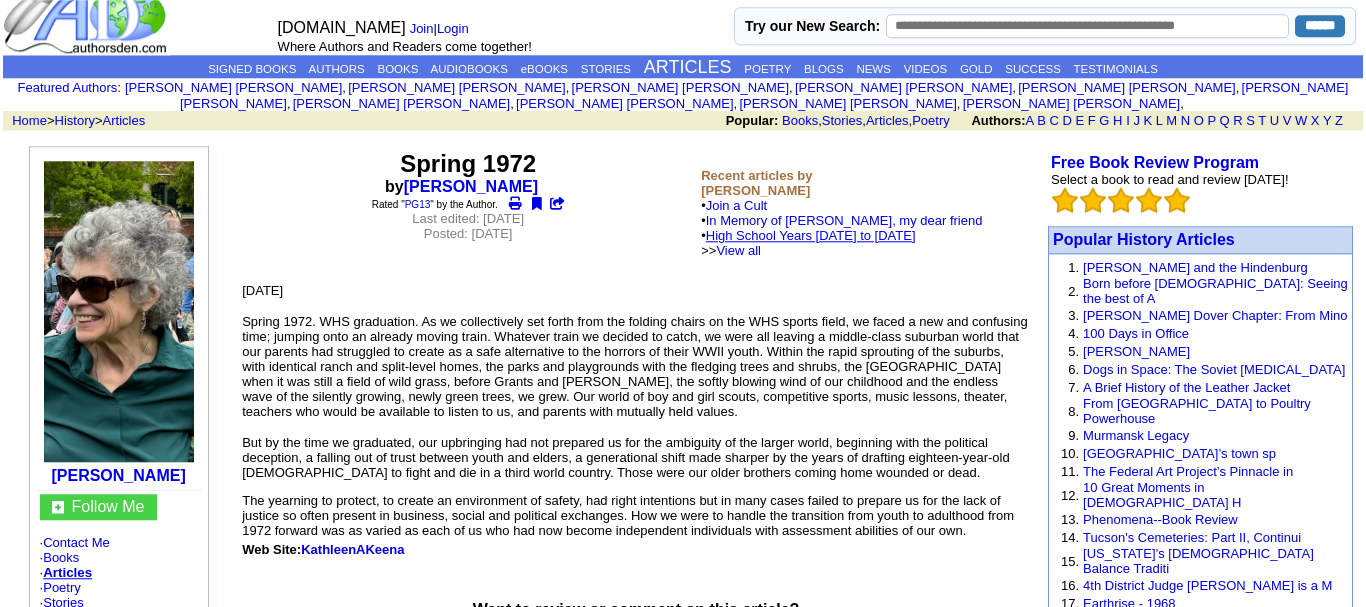 click on "High School Years [DATE] to [DATE]" at bounding box center [811, 235] 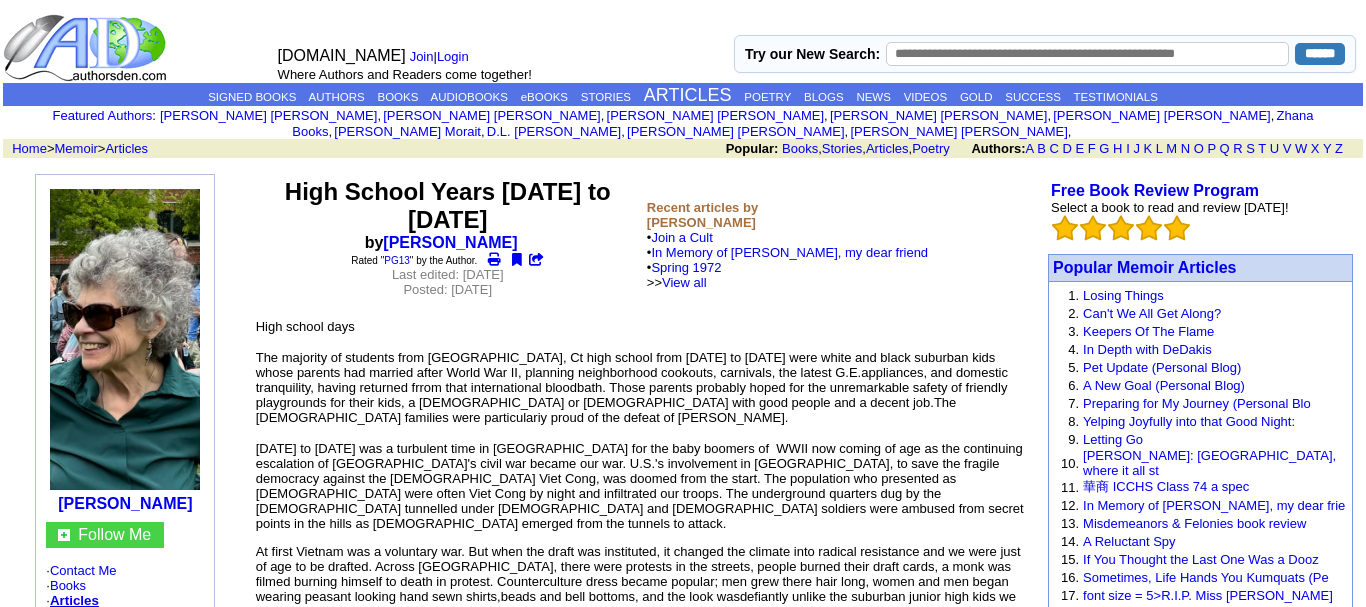 scroll, scrollTop: 0, scrollLeft: 0, axis: both 